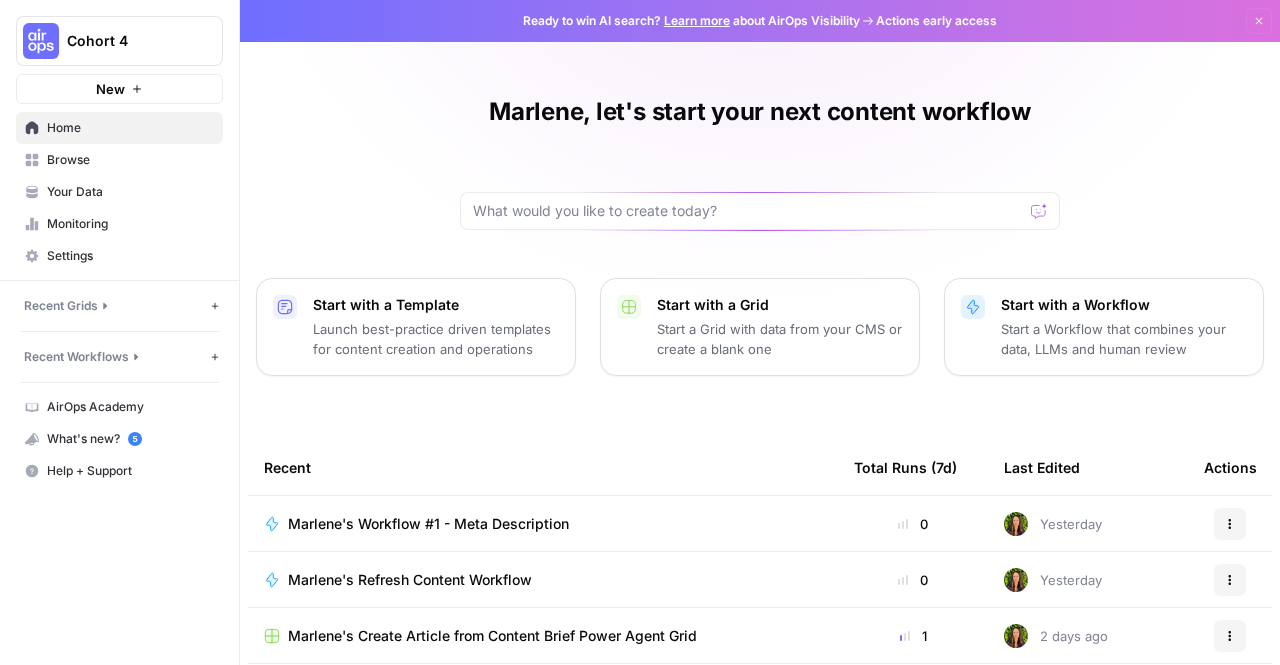 scroll, scrollTop: 0, scrollLeft: 0, axis: both 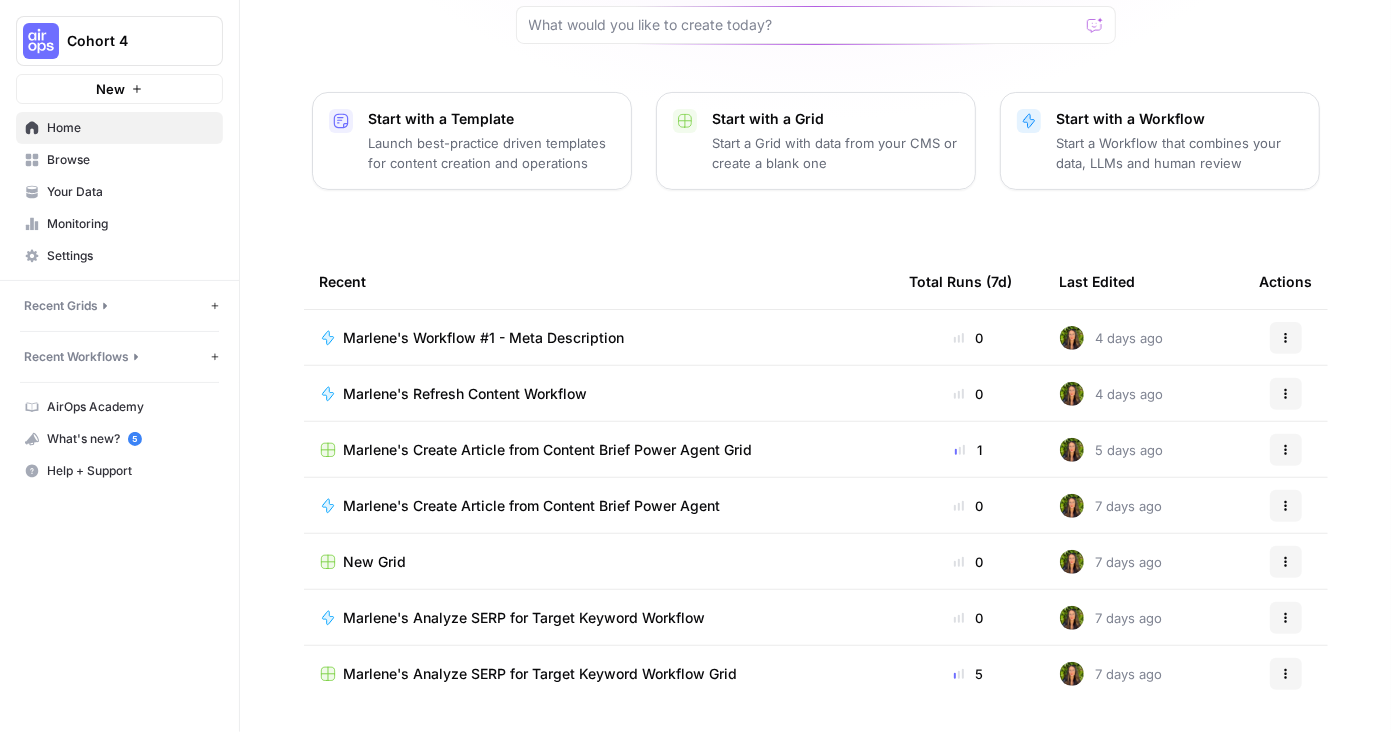click on "Browse" at bounding box center (130, 160) 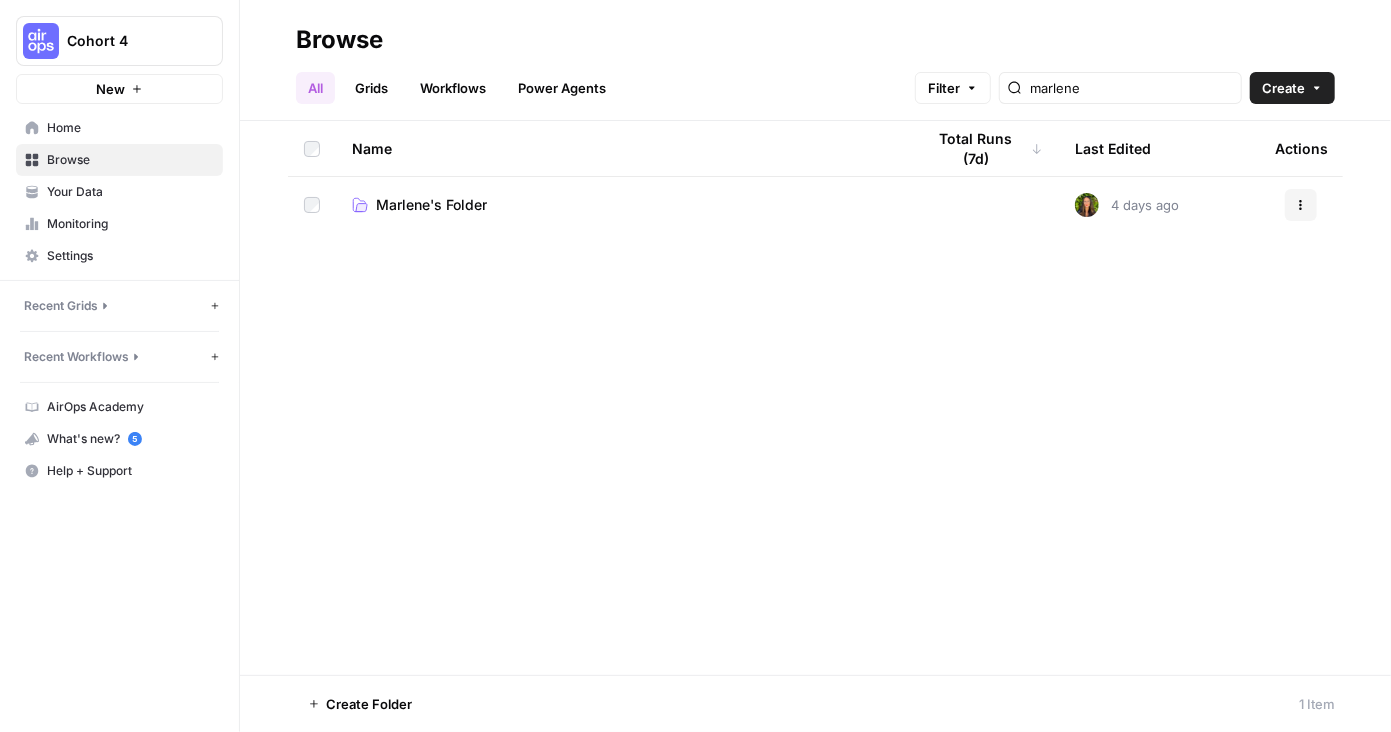 click on "Marlene's Folder" at bounding box center [431, 205] 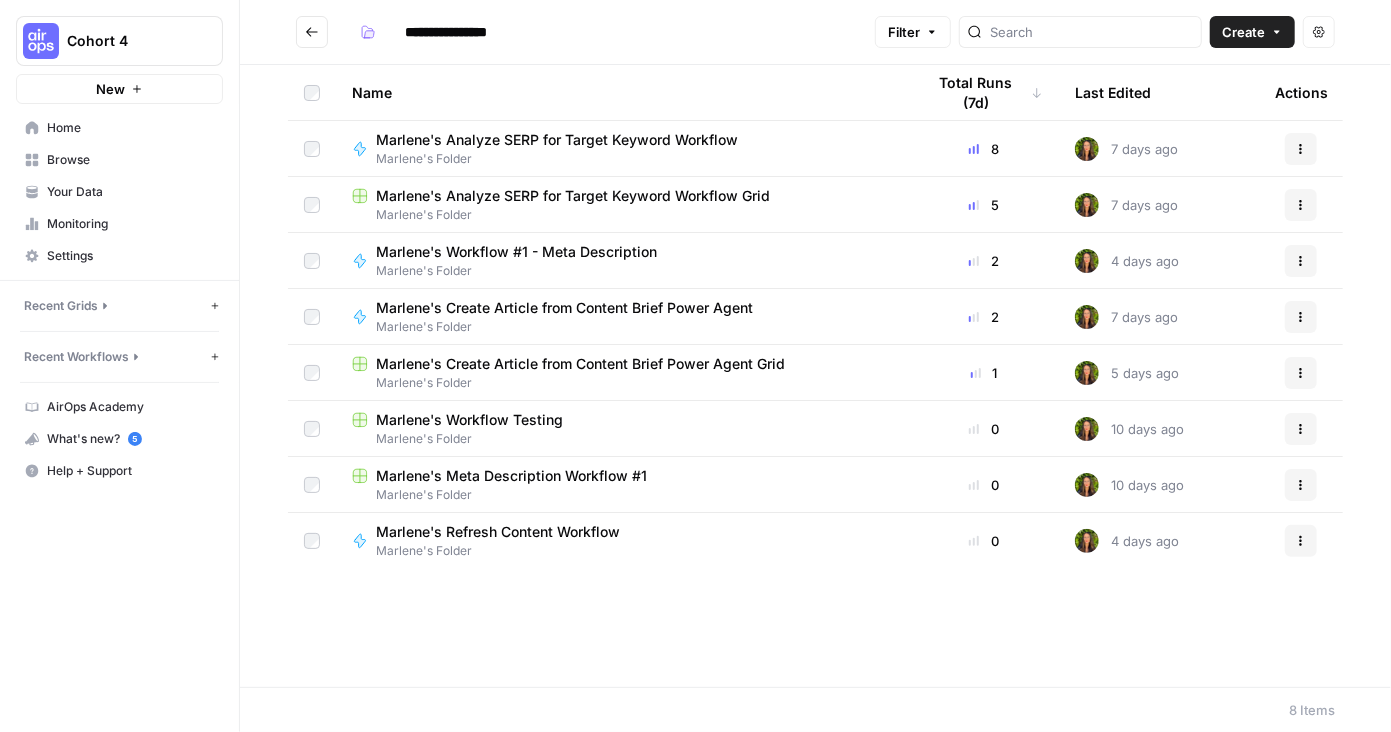click on "Your Data" at bounding box center (130, 192) 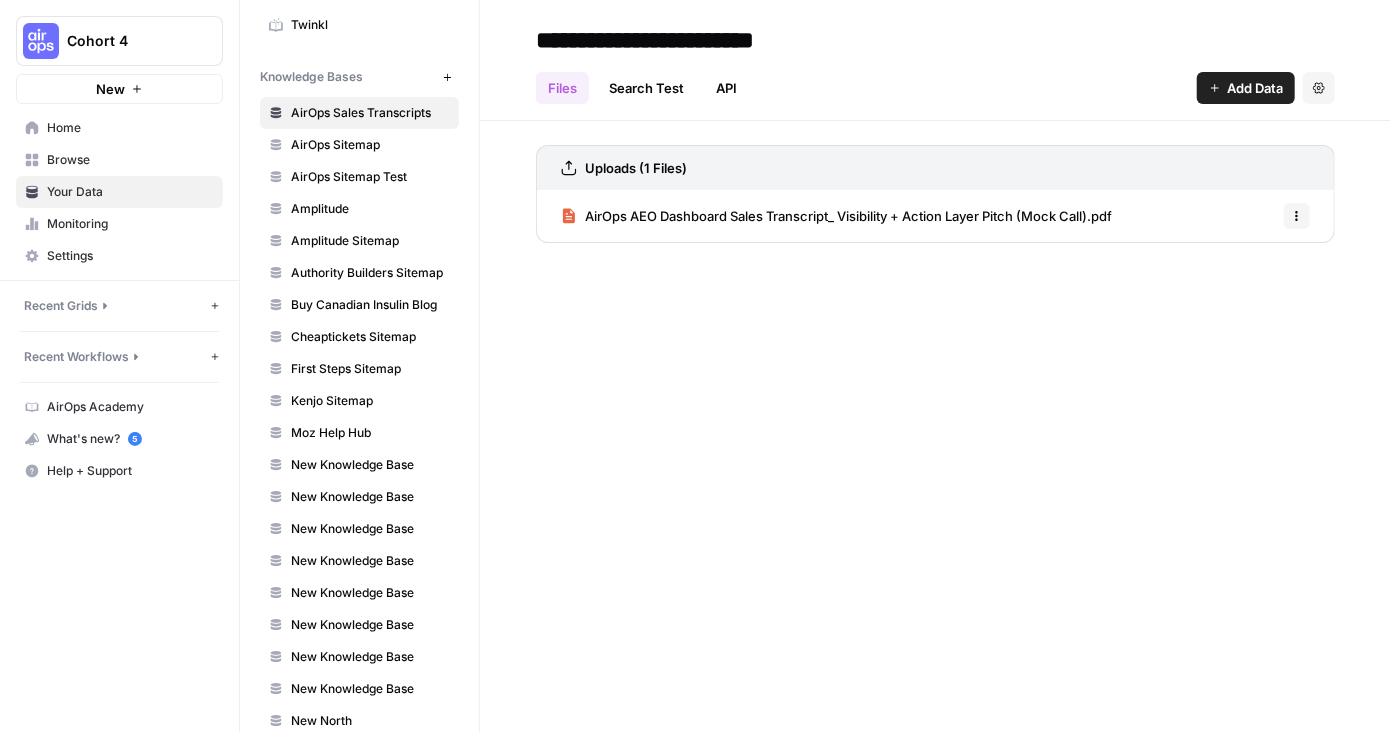 scroll, scrollTop: 1163, scrollLeft: 0, axis: vertical 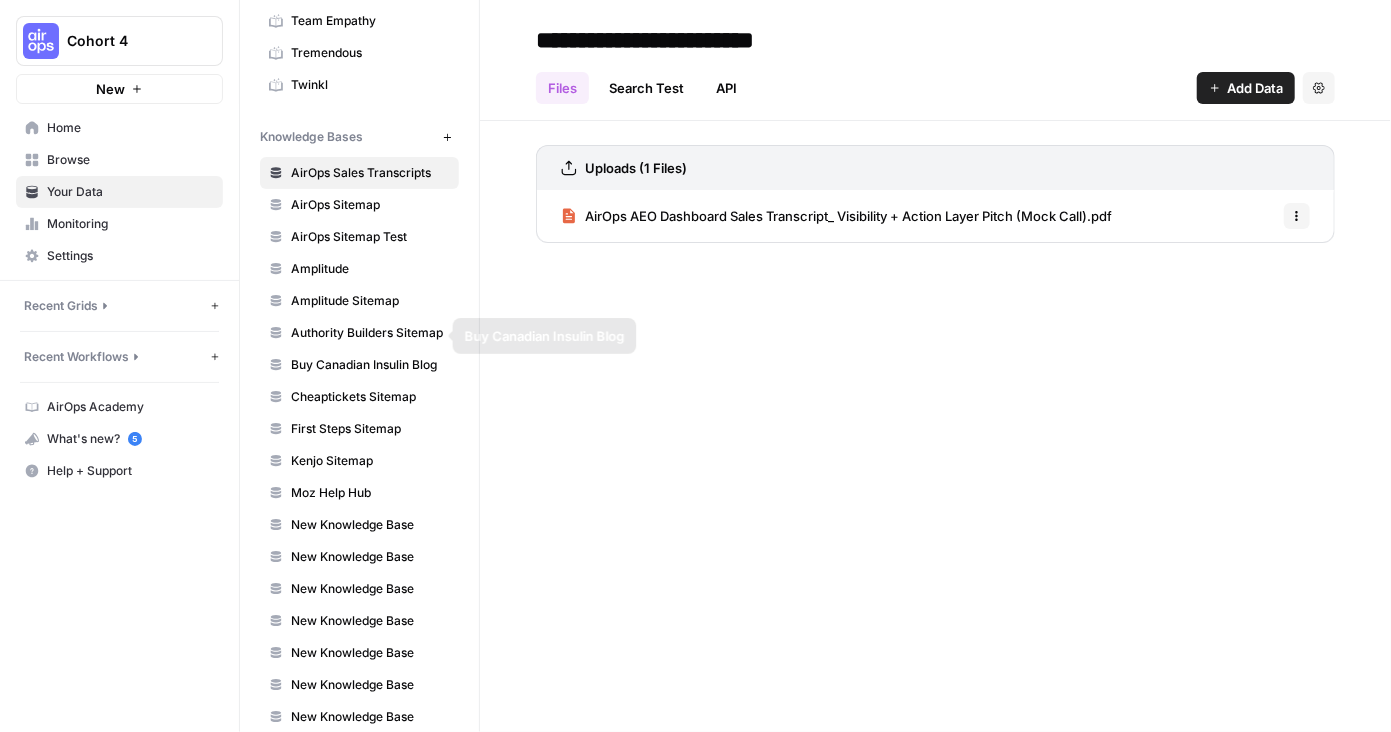 click on "Cheaptickets Sitemap" at bounding box center (370, 397) 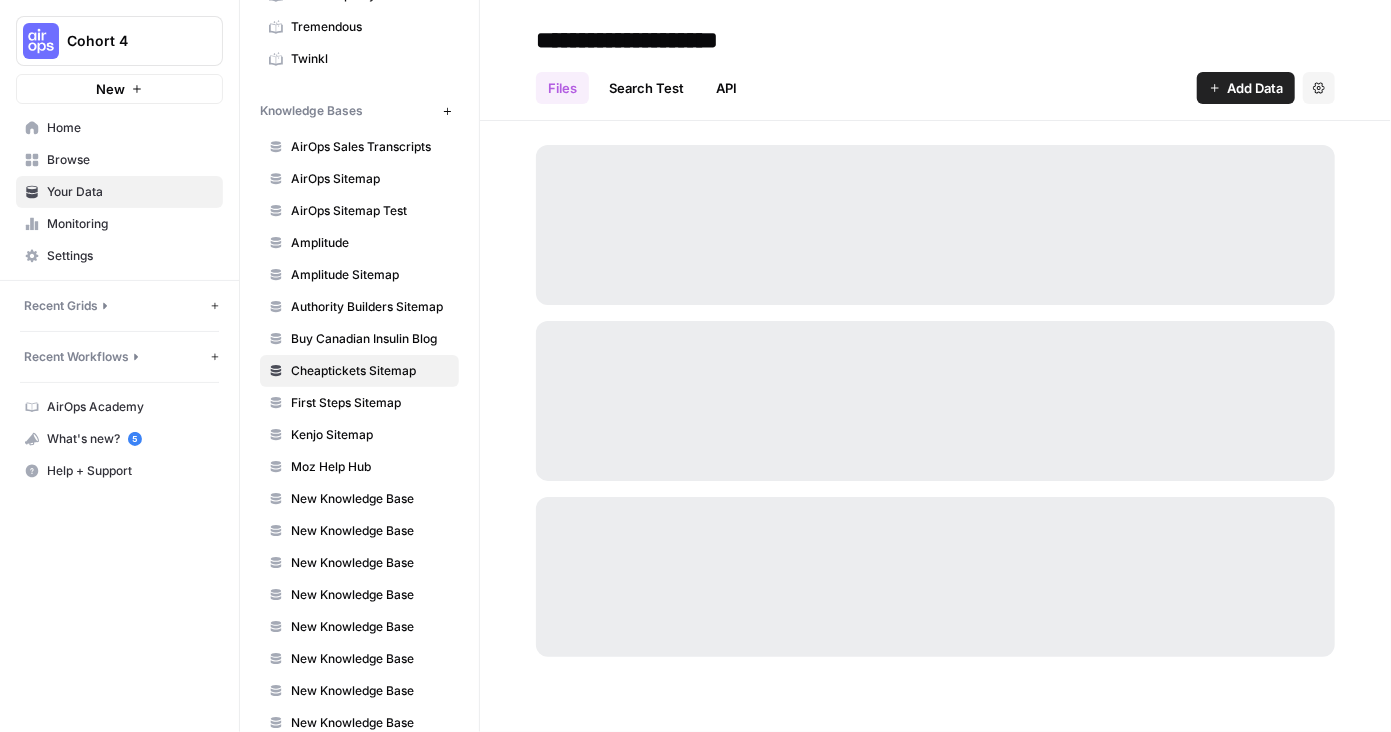 scroll, scrollTop: 1185, scrollLeft: 0, axis: vertical 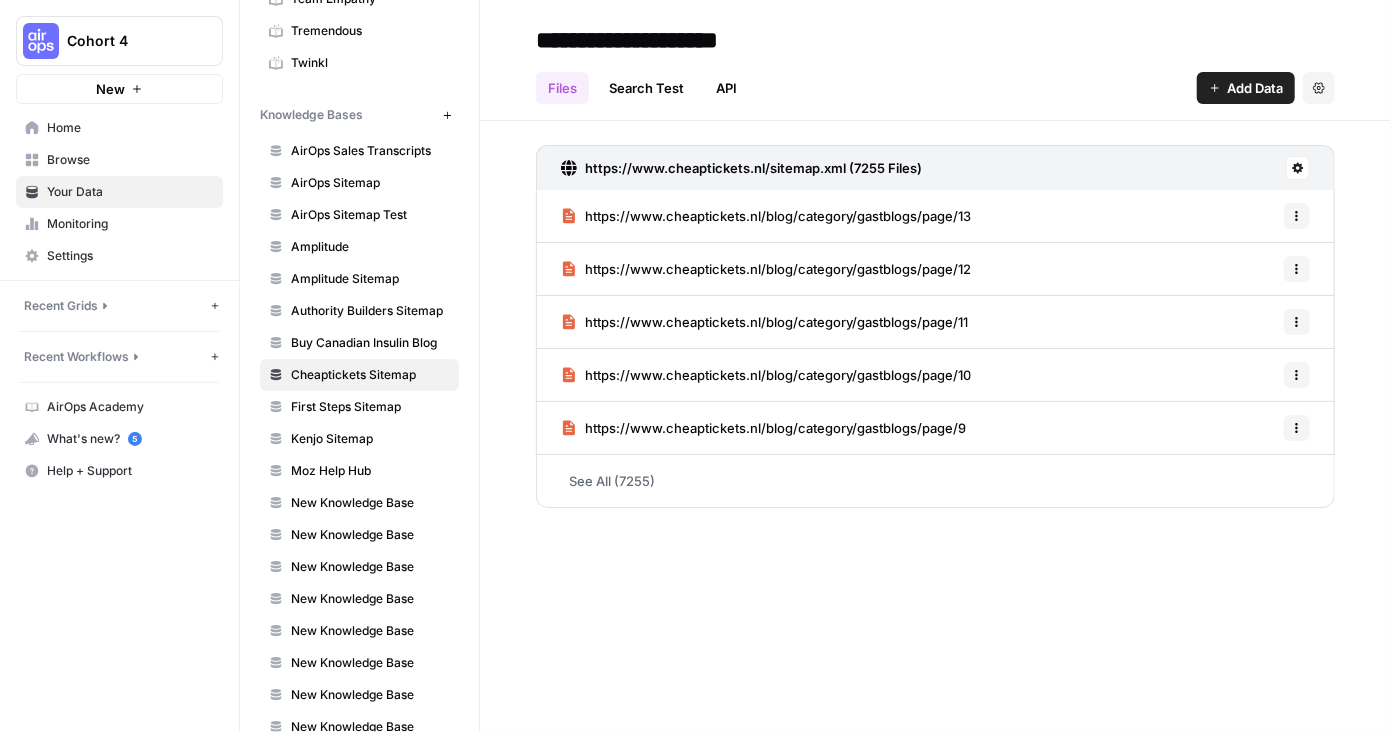 click on "Home" at bounding box center [130, 128] 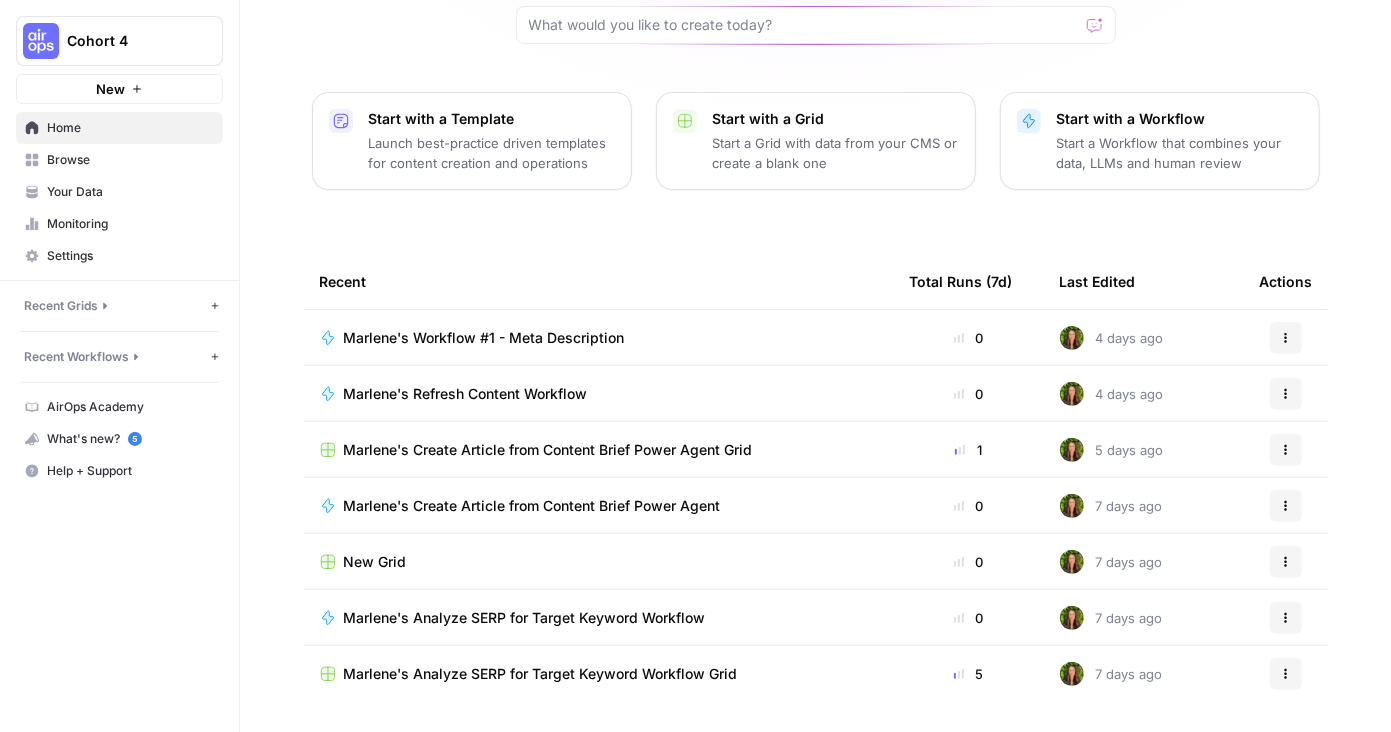 scroll, scrollTop: 0, scrollLeft: 0, axis: both 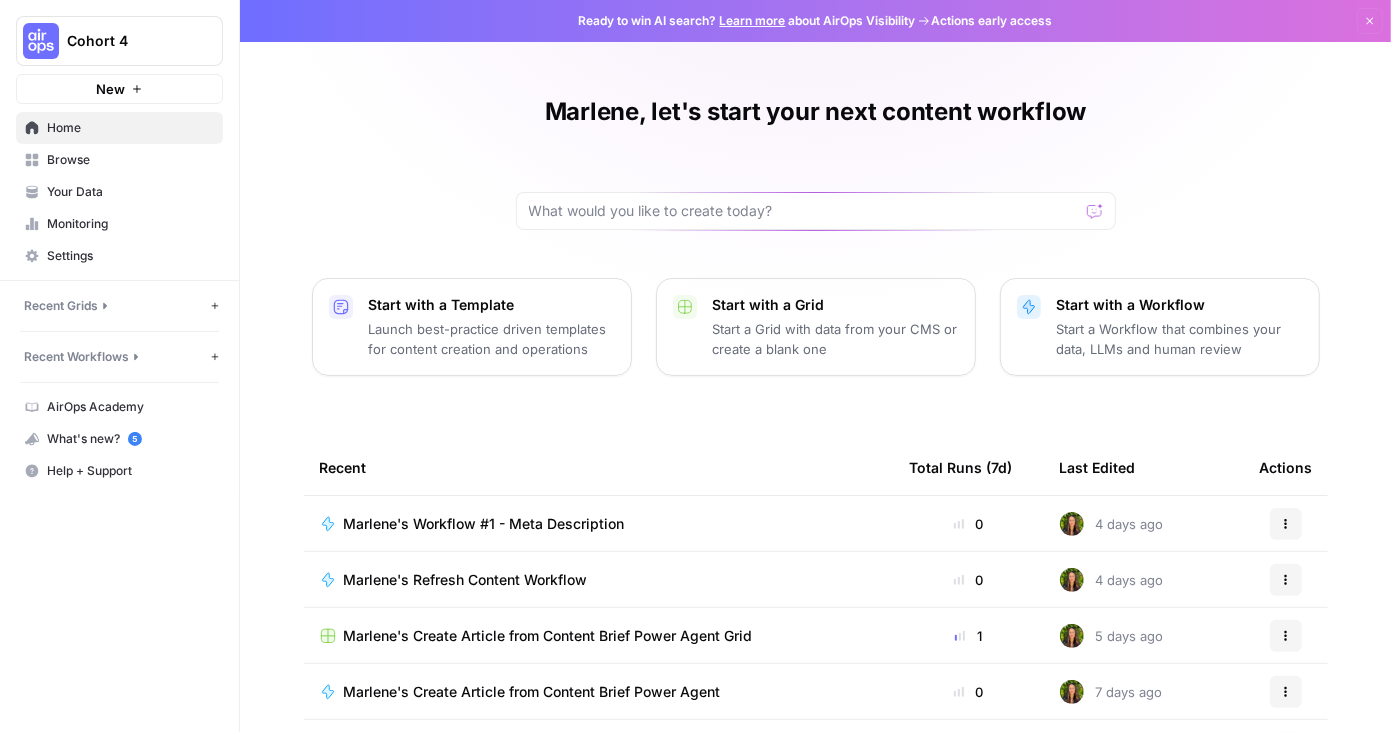 click on "New" at bounding box center (110, 89) 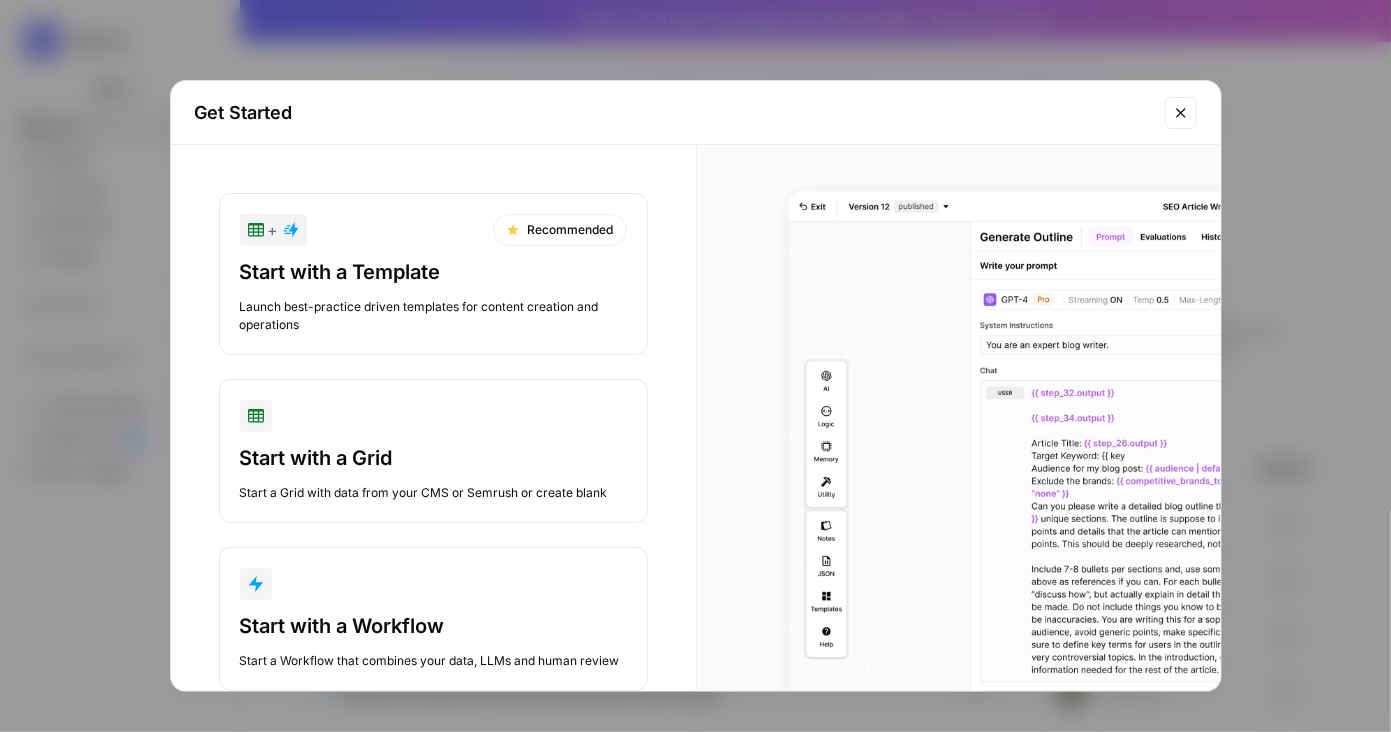 click on "Start with a Workflow" at bounding box center (433, 626) 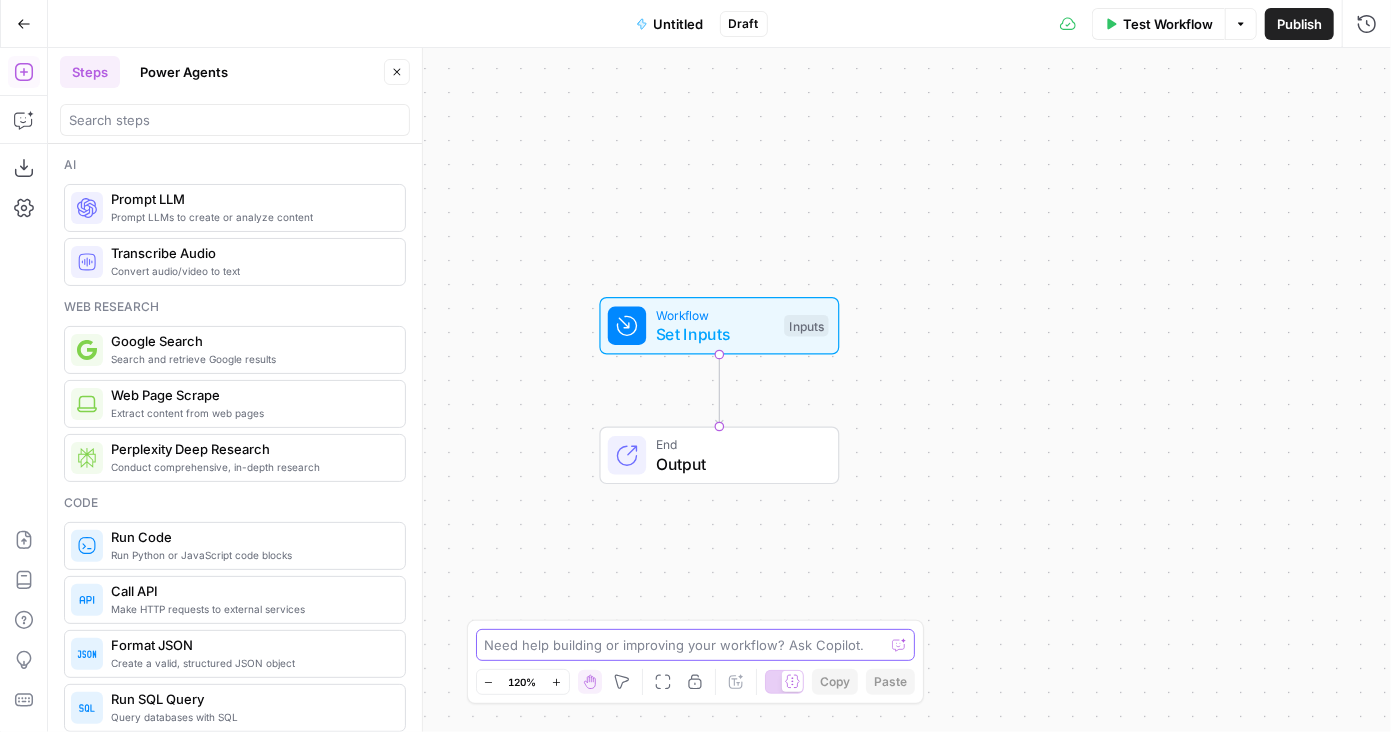 click at bounding box center (685, 645) 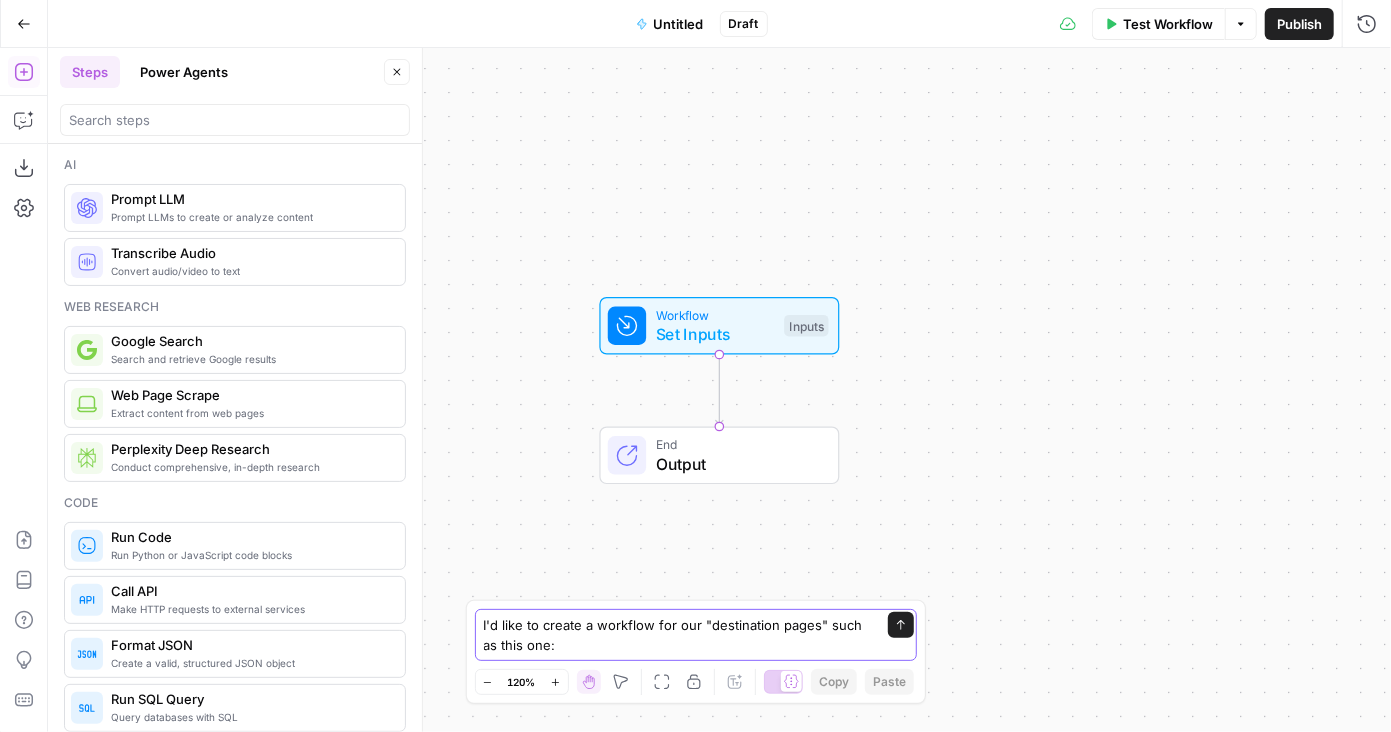 paste on "https://www.cheaptickets.nl/vliegtickets/[COUNTRY]/[CITY]" 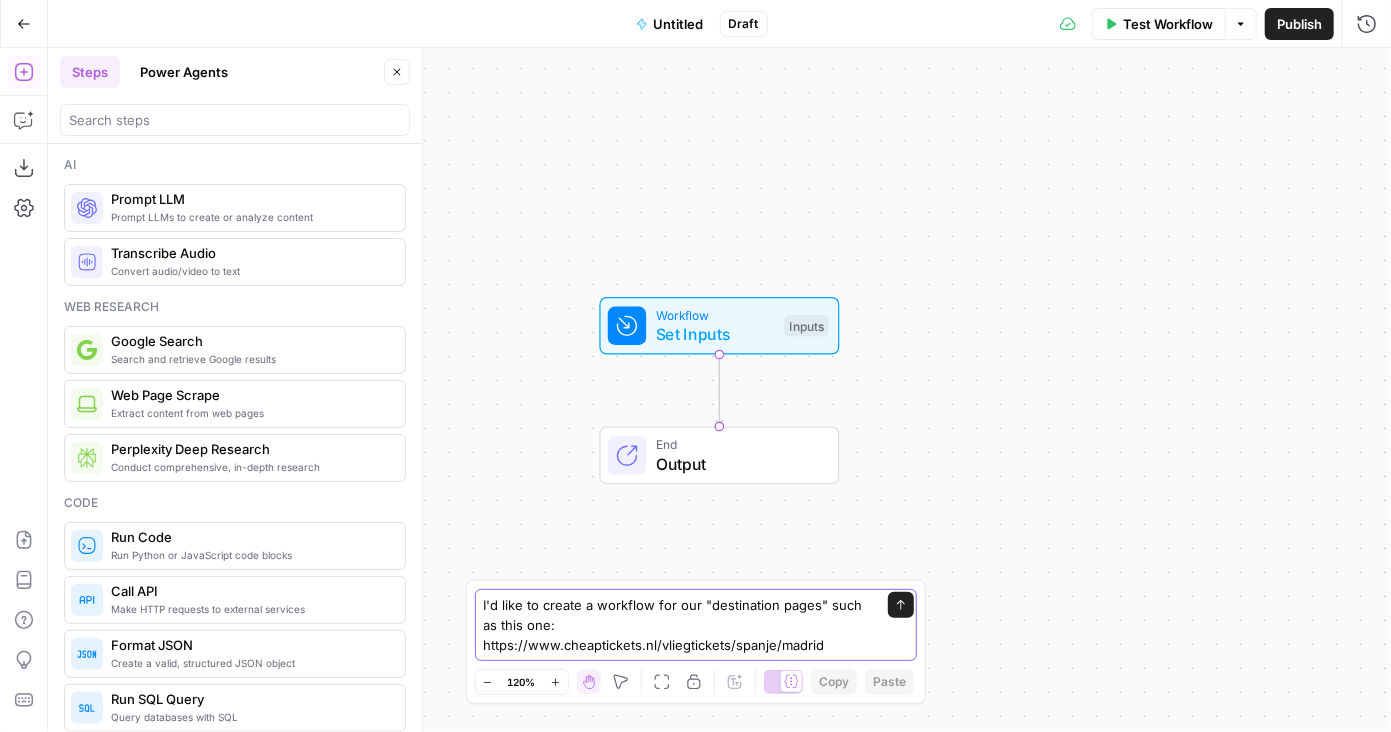 type on "I'd like to create a workflow for our "destination pages" such as this one: https://www.cheaptickets.nl/vliegtickets/spanje/madrid" 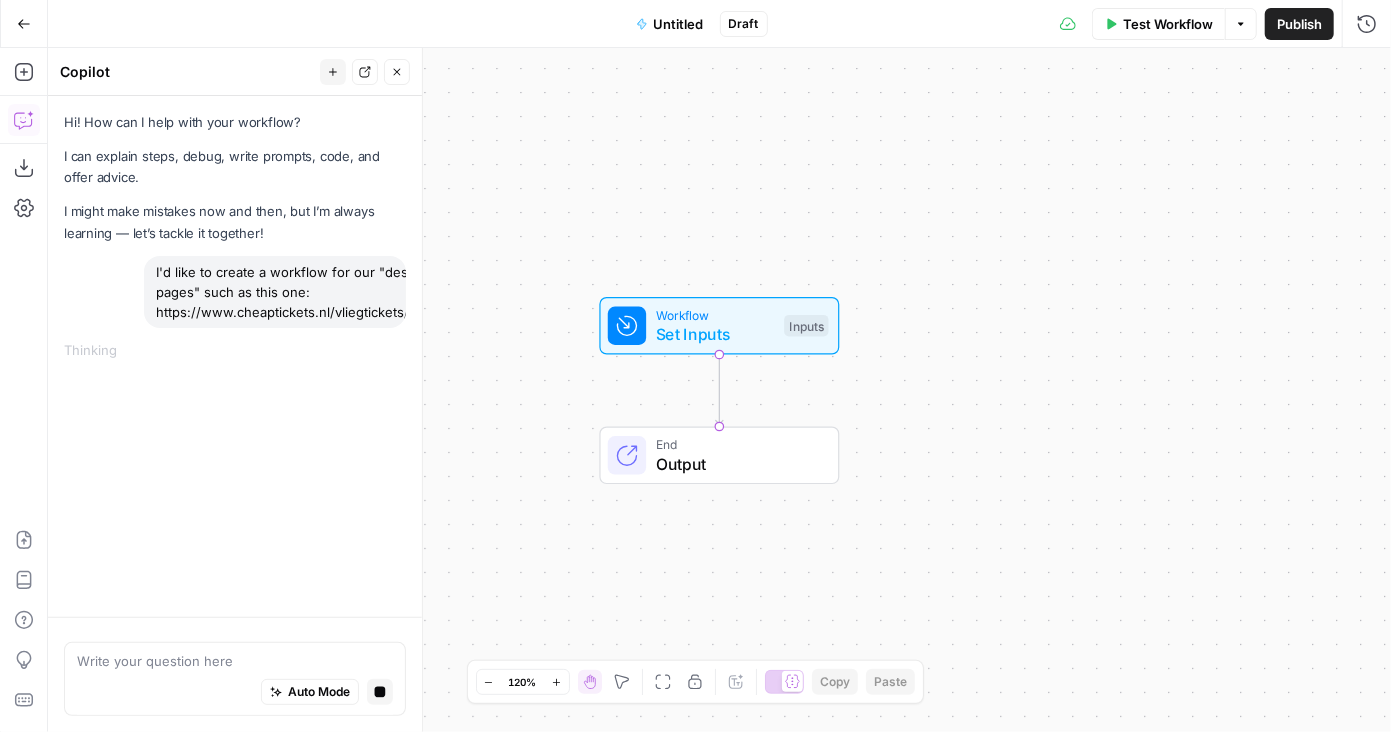 click on "Close" at bounding box center (397, 72) 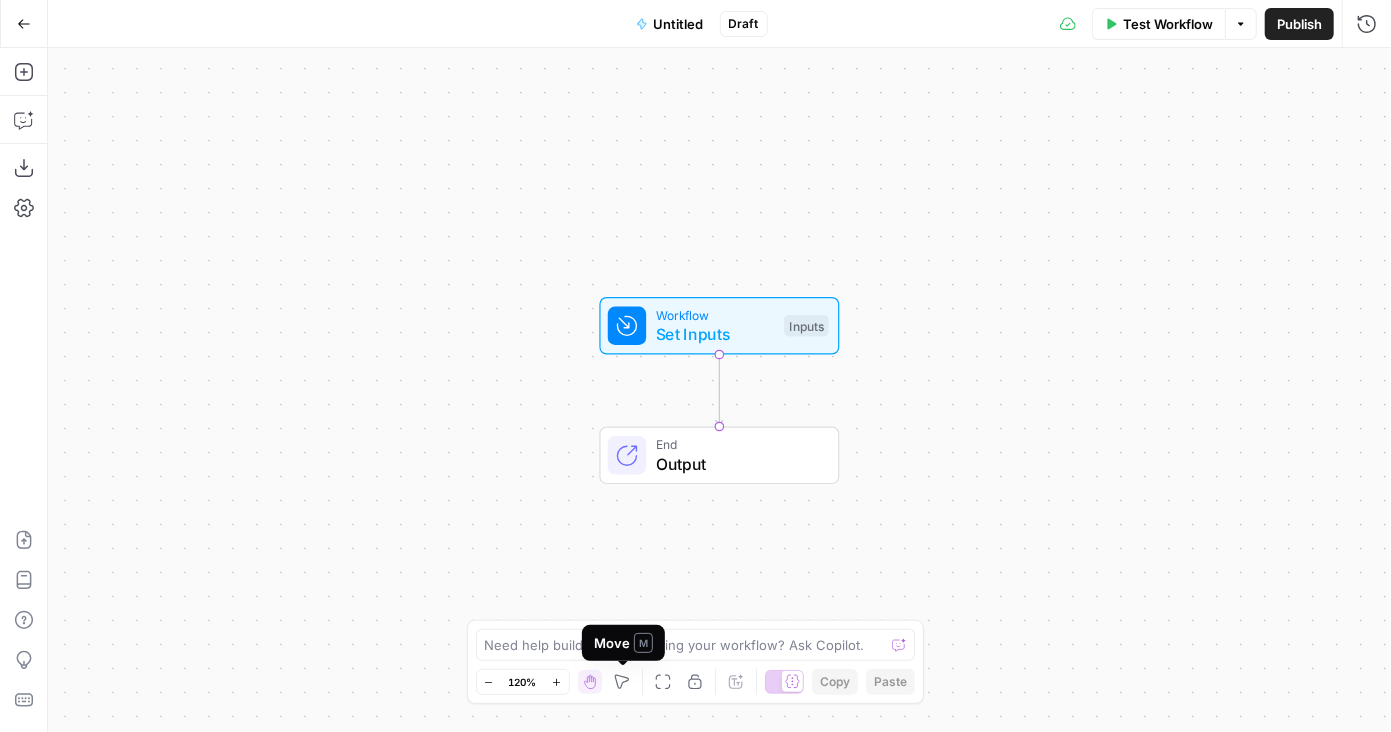 click on "Need help building or improving your workflow? Ask Copilot." at bounding box center (696, 645) 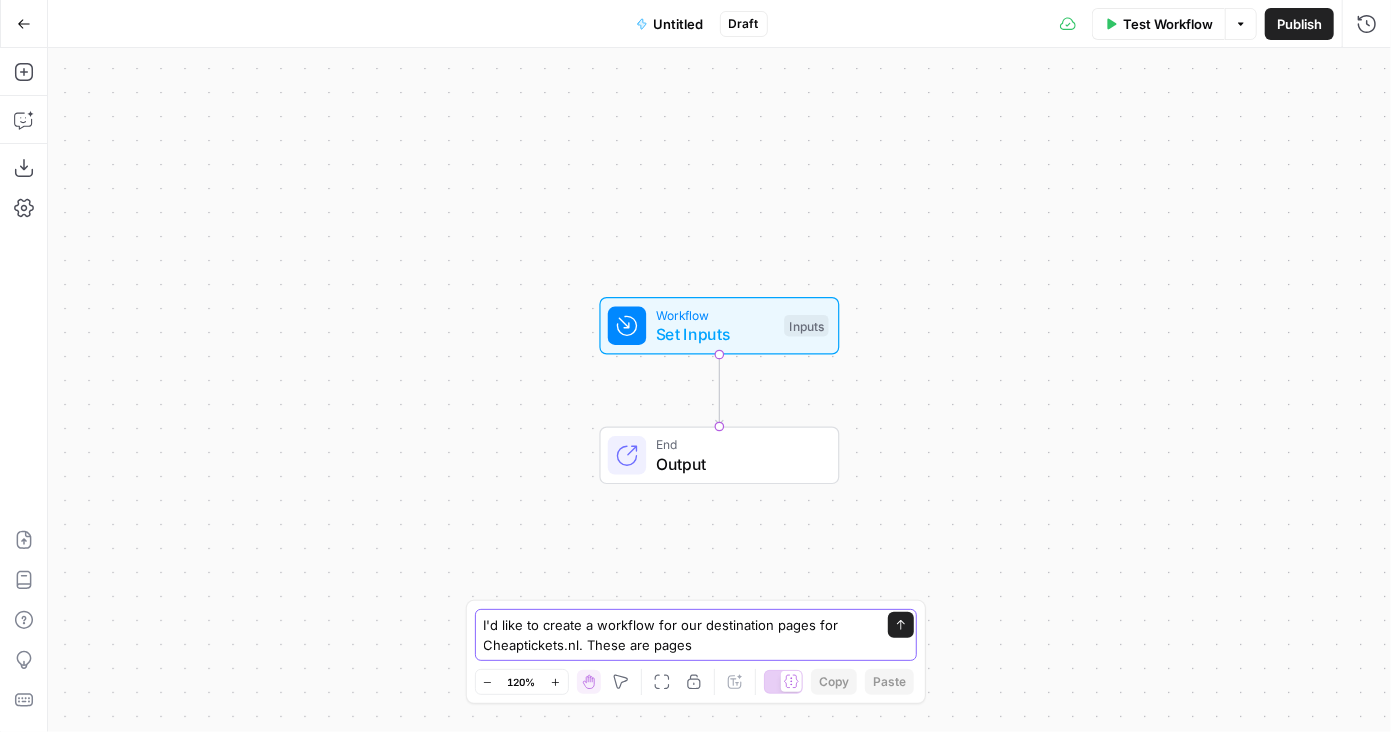 click on "I'd like to create a workflow for our destination pages for Cheaptickets.nl. These are pages" at bounding box center [676, 635] 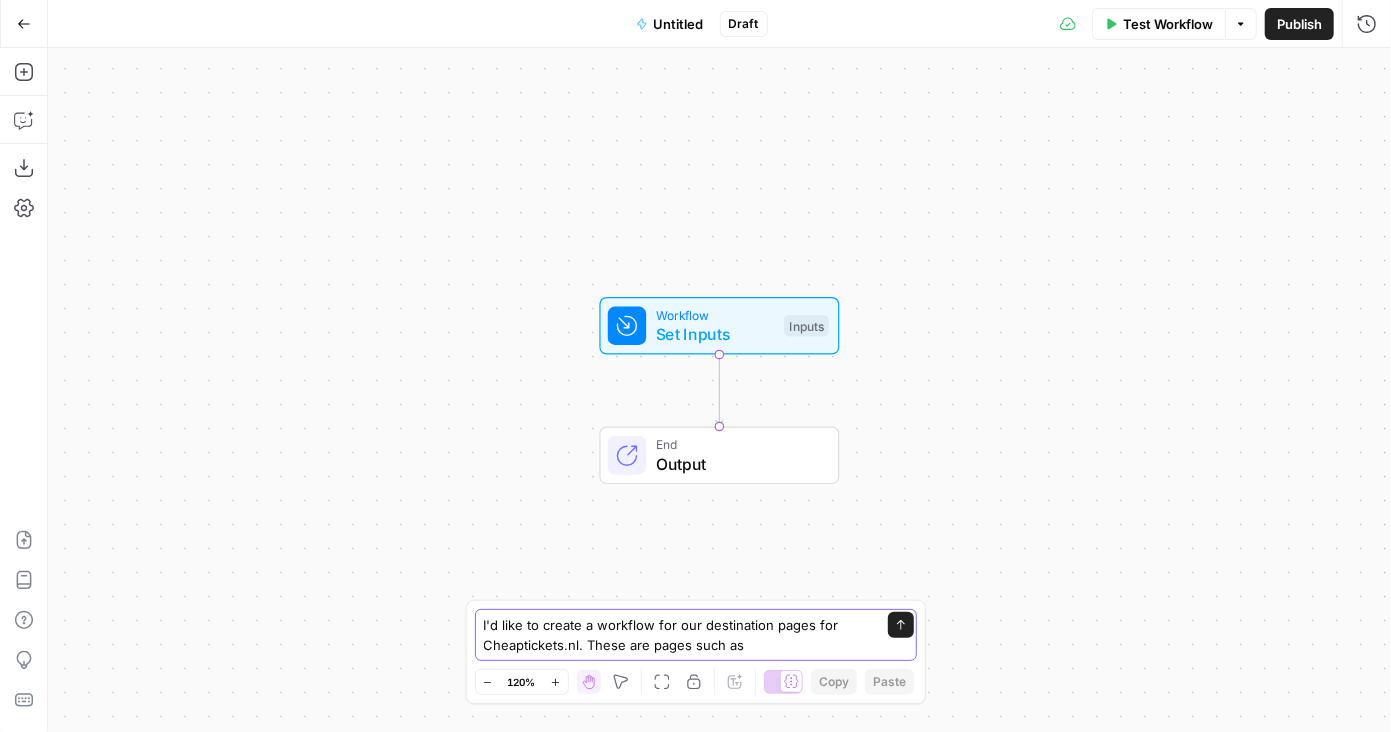 paste on "https://www.cheaptickets.nl/vliegtickets/[COUNTRY]/[CITY]" 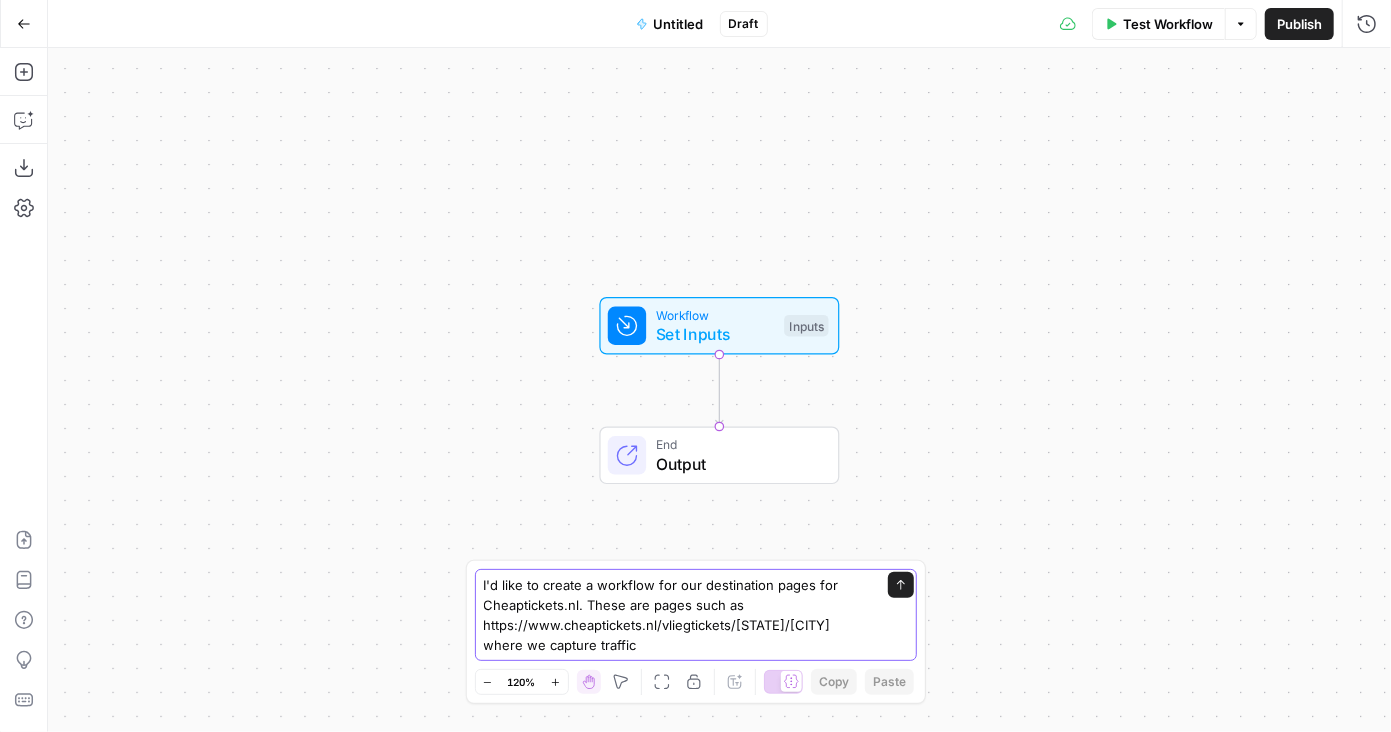 click on "I'd like to create a workflow for our destination pages for Cheaptickets.nl. These are pages such as https://www.cheaptickets.nl/vliegtickets/[STATE]/[CITY]    where we capture traffic" at bounding box center (676, 615) 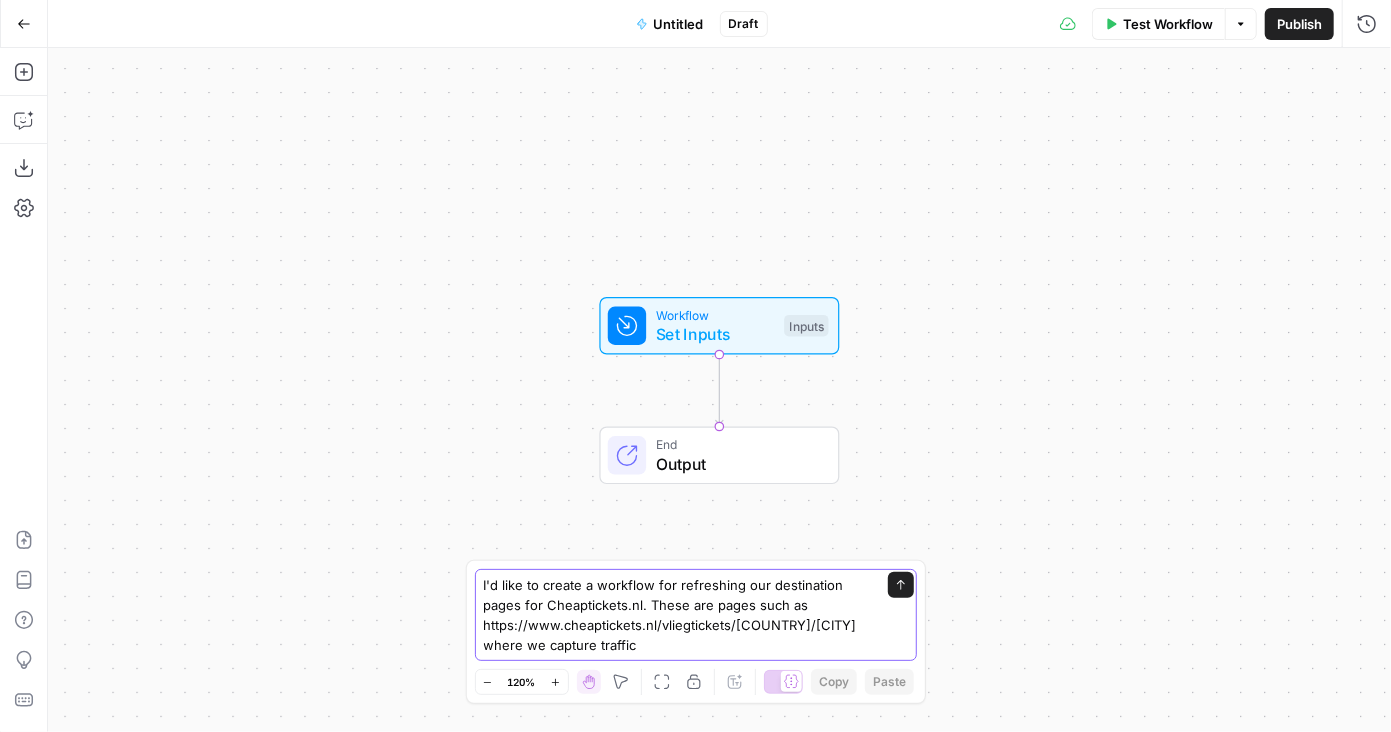 click on "I'd like to create a workflow for refreshing our destination pages for Cheaptickets.nl. These are pages such as https://www.cheaptickets.nl/vliegtickets/[COUNTRY]/[CITY] where we capture traffic" at bounding box center (676, 615) 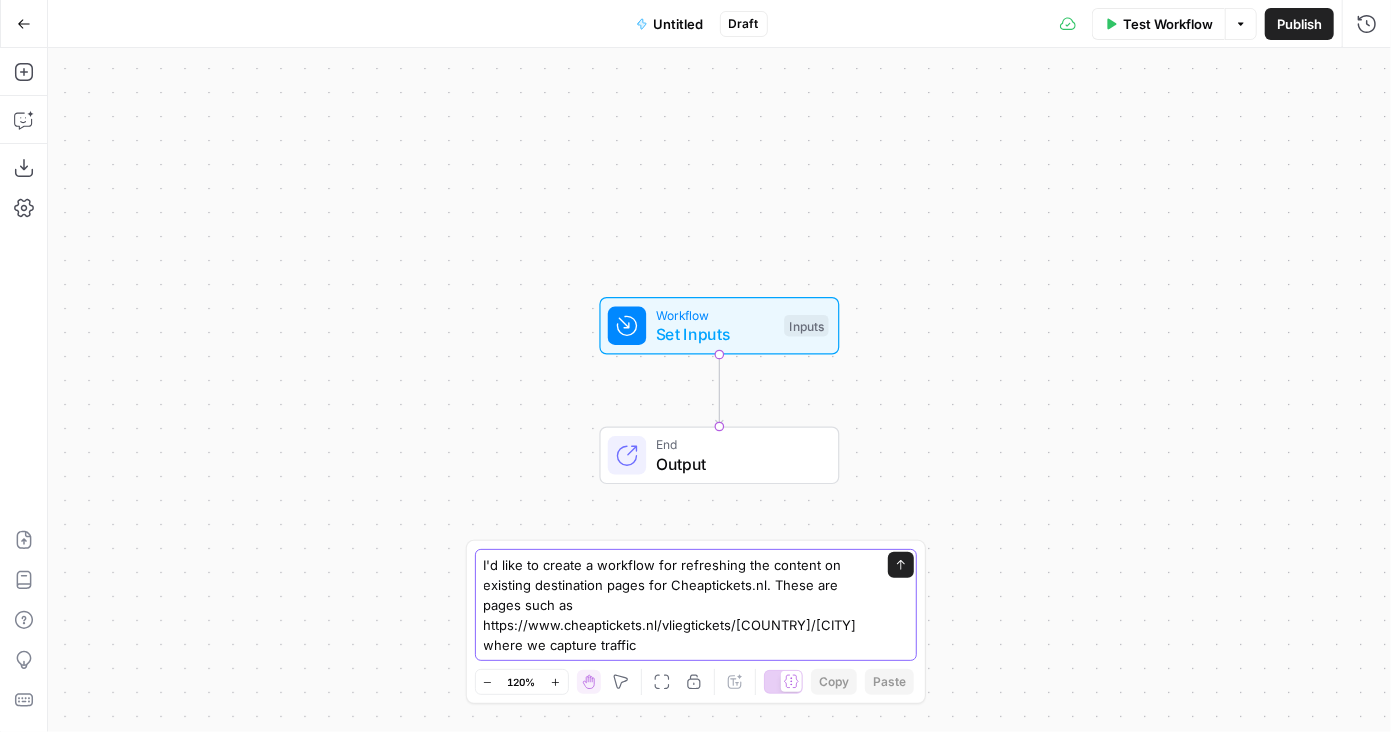 click on "I'd like to create a workflow for refreshing the content on existing destination pages for Cheaptickets.nl. These are pages such as https://www.cheaptickets.nl/vliegtickets/[COUNTRY]/[CITY] where we capture traffic" at bounding box center (676, 605) 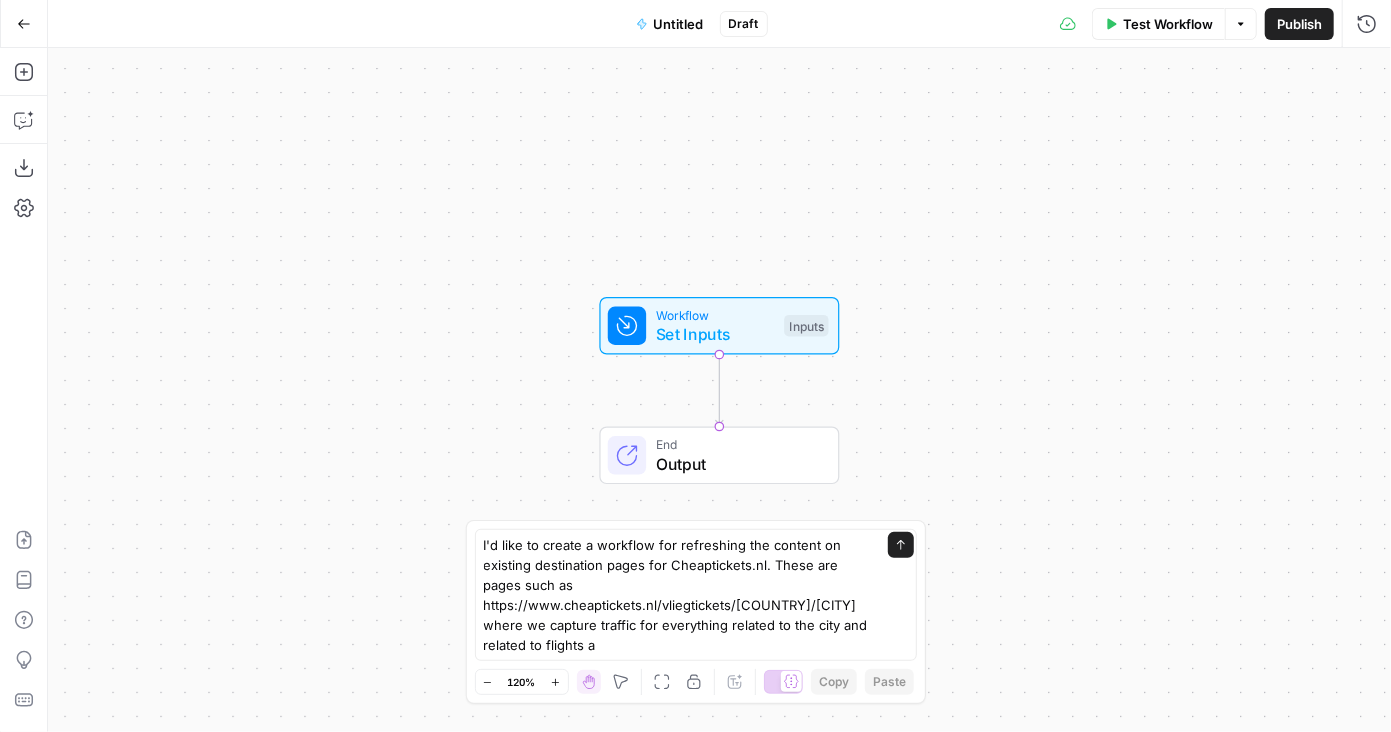 click on "I'd like to create a workflow for refreshing the content on existing destination pages for Cheaptickets.nl. These are pages such as https://www.cheaptickets.nl/vliegtickets/[COUNTRY]/[CITY] where we capture traffic for everything related to the city and related to flights a I'd like to create a workflow for refreshing the content on existing destination pages for Cheaptickets.nl. These are pages such as https://www.cheaptickets.nl/vliegtickets/[COUNTRY]/[CITY] where we capture traffic for everything related to the city and related to flights a Send" at bounding box center (696, 595) 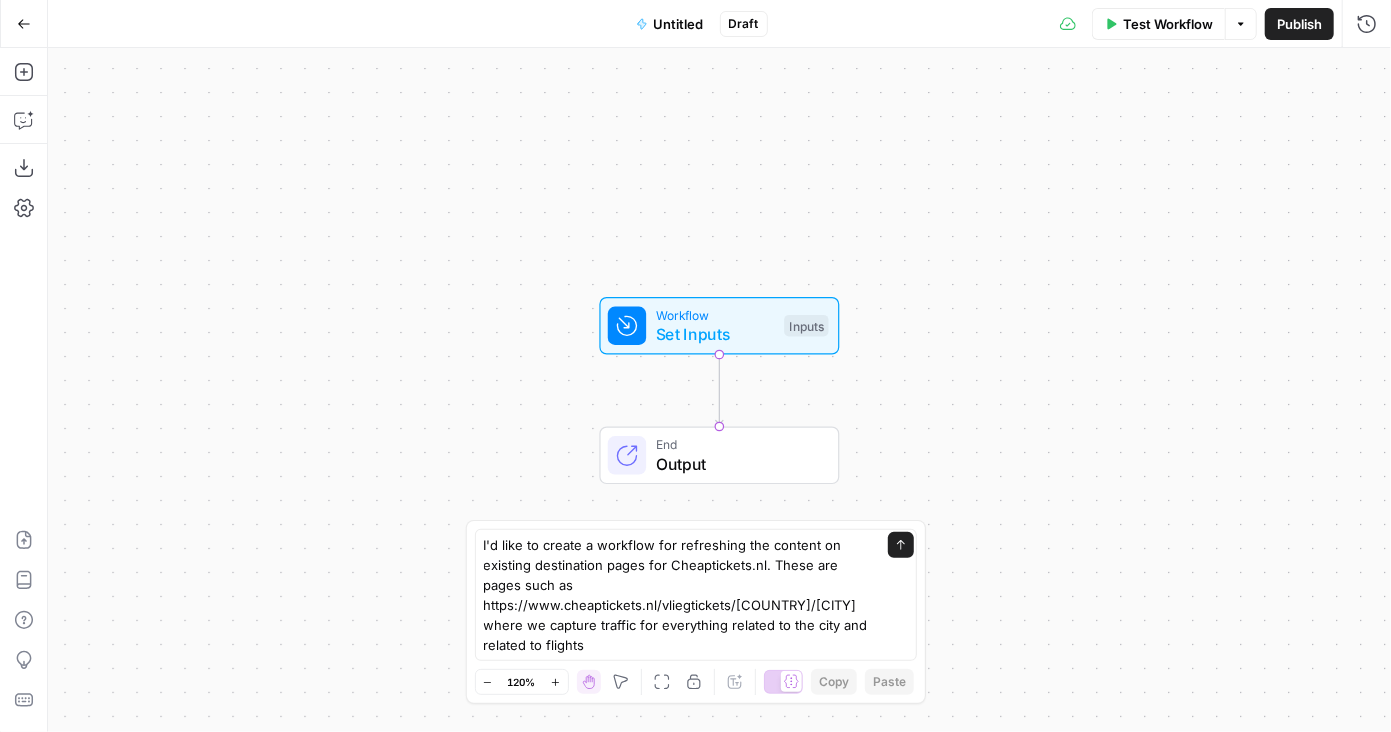click on "I'd like to create a workflow for refreshing the content on existing destination pages for Cheaptickets.nl. These are pages such as https://www.cheaptickets.nl/vliegtickets/[STATE]/[CITY]    where we capture traffic for everything related to the city and related to flights  I'd like to create a workflow for refreshing the content on existing destination pages for Cheaptickets.nl. These are pages such as https://www.cheaptickets.nl/vliegtickets/[STATE]/[CITY]    where we capture traffic for everything related to the city and related to flights  Send" at bounding box center [696, 595] 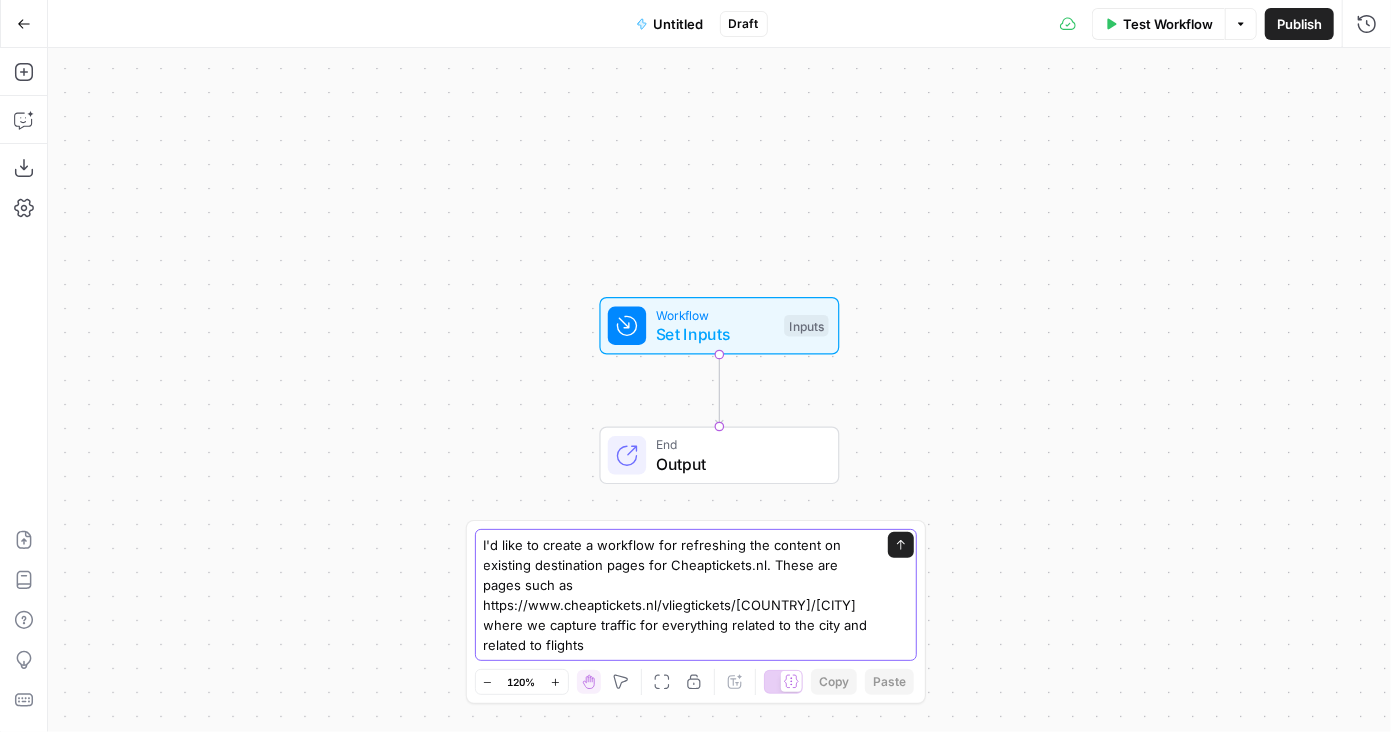click on "I'd like to create a workflow for refreshing the content on existing destination pages for Cheaptickets.nl. These are pages such as https://www.cheaptickets.nl/vliegtickets/[COUNTRY]/[CITY] where we capture traffic for everything related to the city and related to flights" at bounding box center [676, 595] 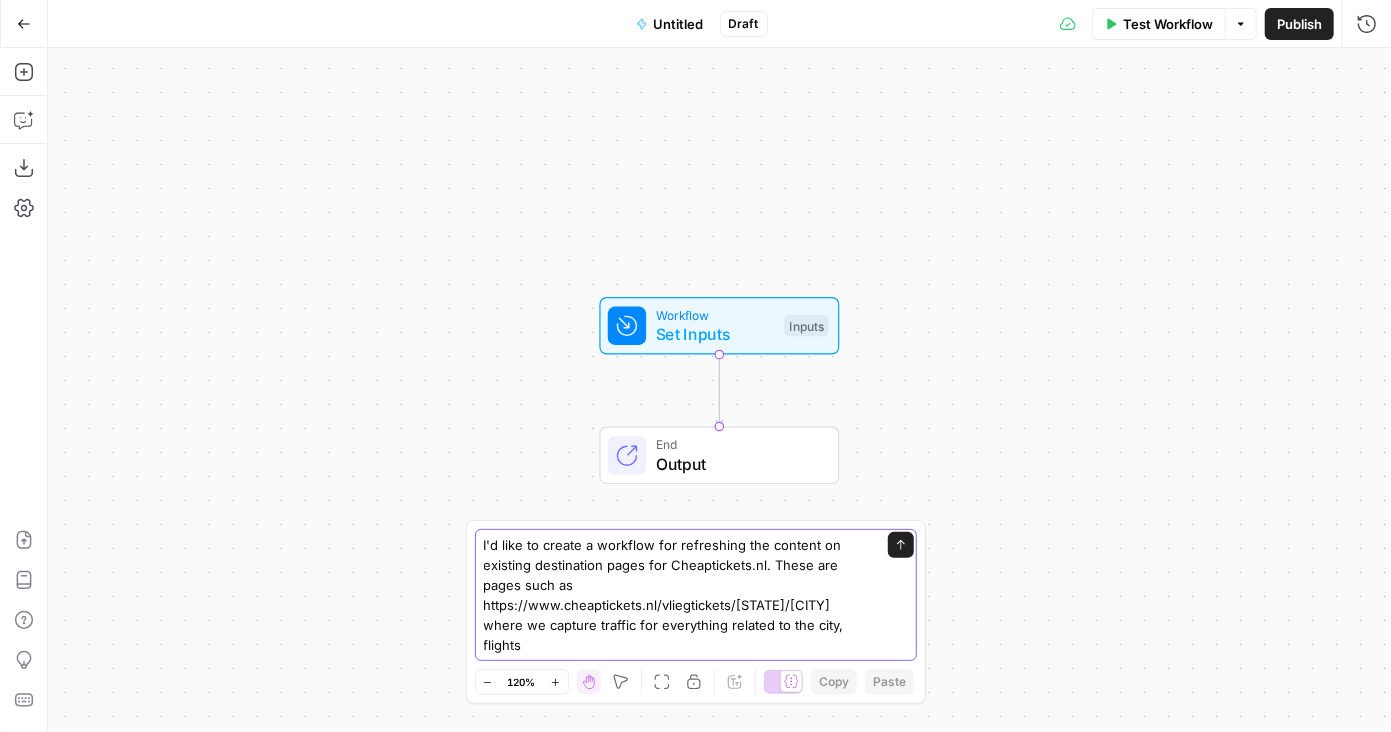 click on "I'd like to create a workflow for refreshing the content on existing destination pages for Cheaptickets.nl. These are pages such as https://www.cheaptickets.nl/vliegtickets/[STATE]/[CITY]    where we capture traffic for everything related to the city, flights" at bounding box center (676, 595) 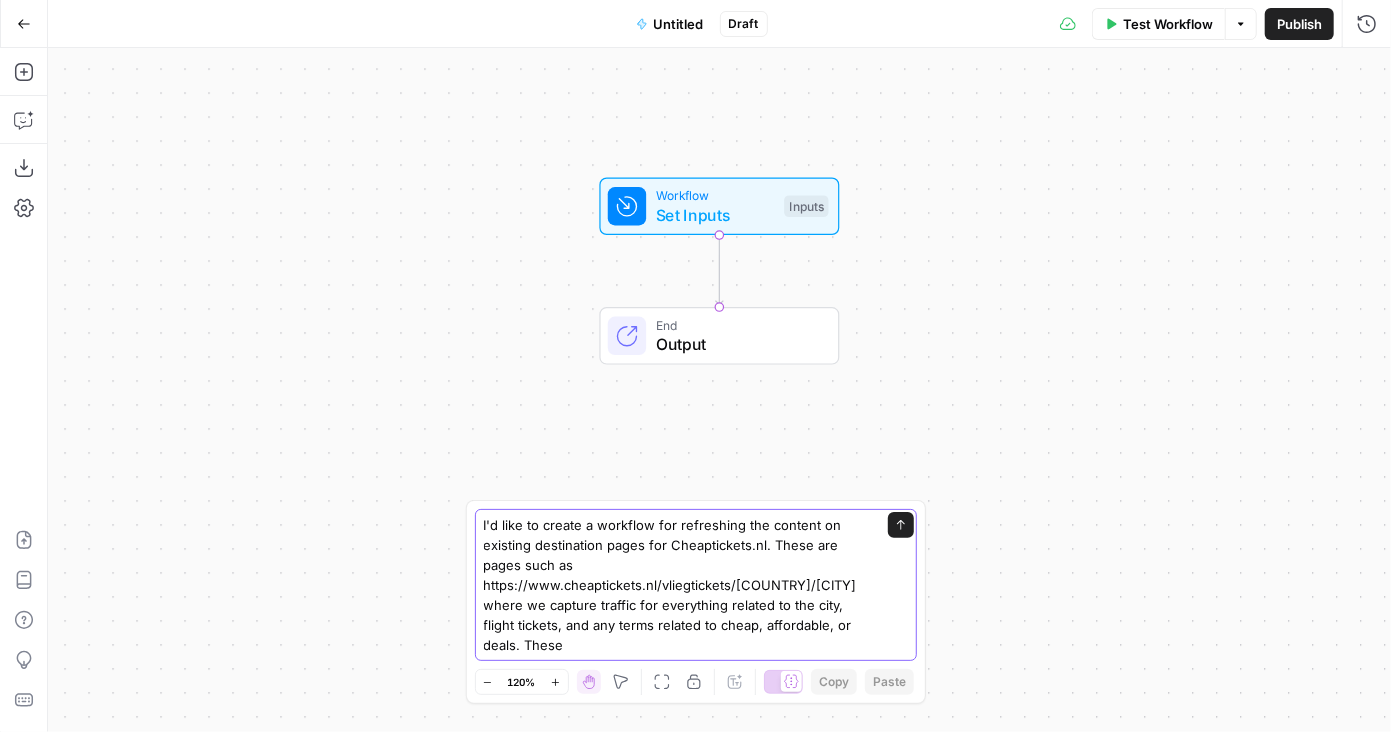 click on "I'd like to create a workflow for refreshing the content on existing destination pages for Cheaptickets.nl. These are pages such as https://www.cheaptickets.nl/vliegtickets/[COUNTRY]/[CITY] where we capture traffic for everything related to the city, flight tickets, and any terms related to cheap, affordable, or deals. These" at bounding box center [676, 585] 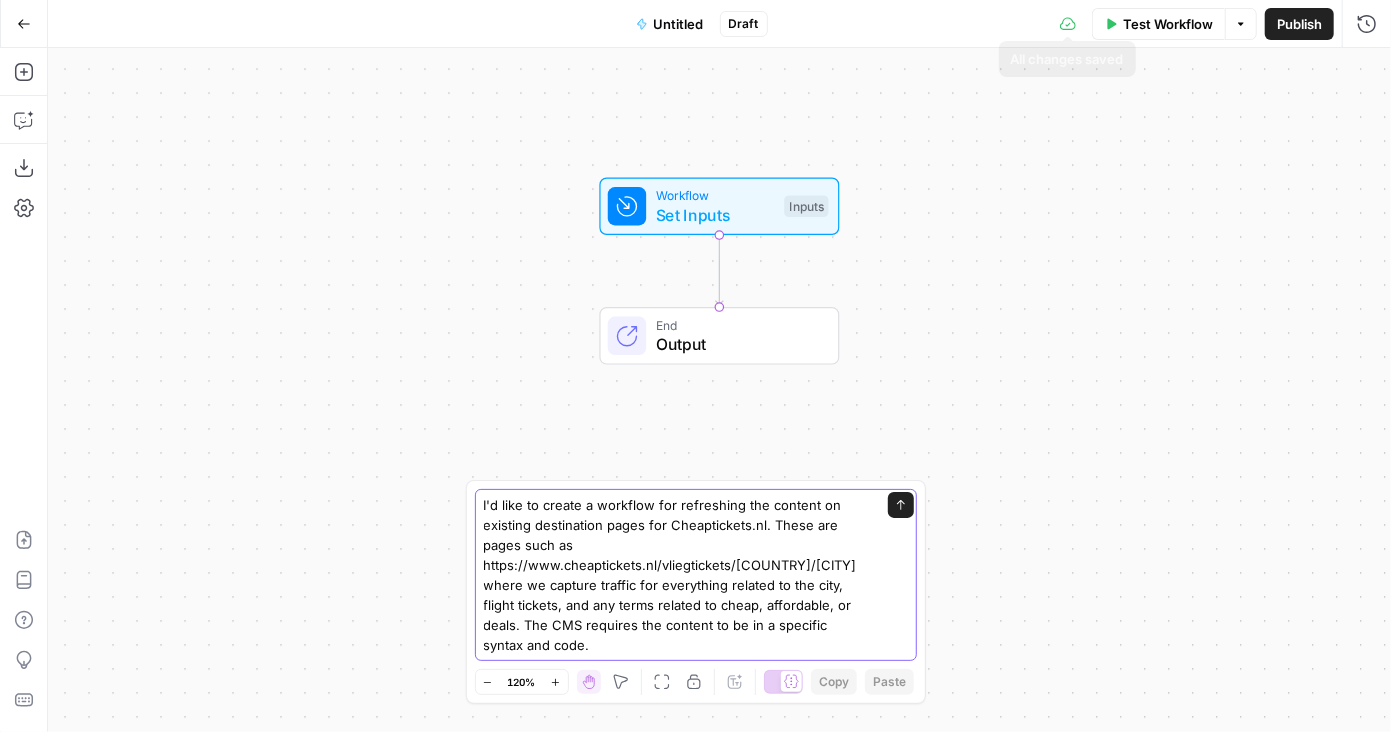 type on "I'd like to create a workflow for refreshing the content on existing destination pages for Cheaptickets.nl. These are pages such as https://www.cheaptickets.nl/vliegtickets/[COUNTRY]/[CITY] where we capture traffic for everything related to the city, flight tickets, and any terms related to cheap, affordable, or deals. The CMS requires the content to be in a specific syntax and code." 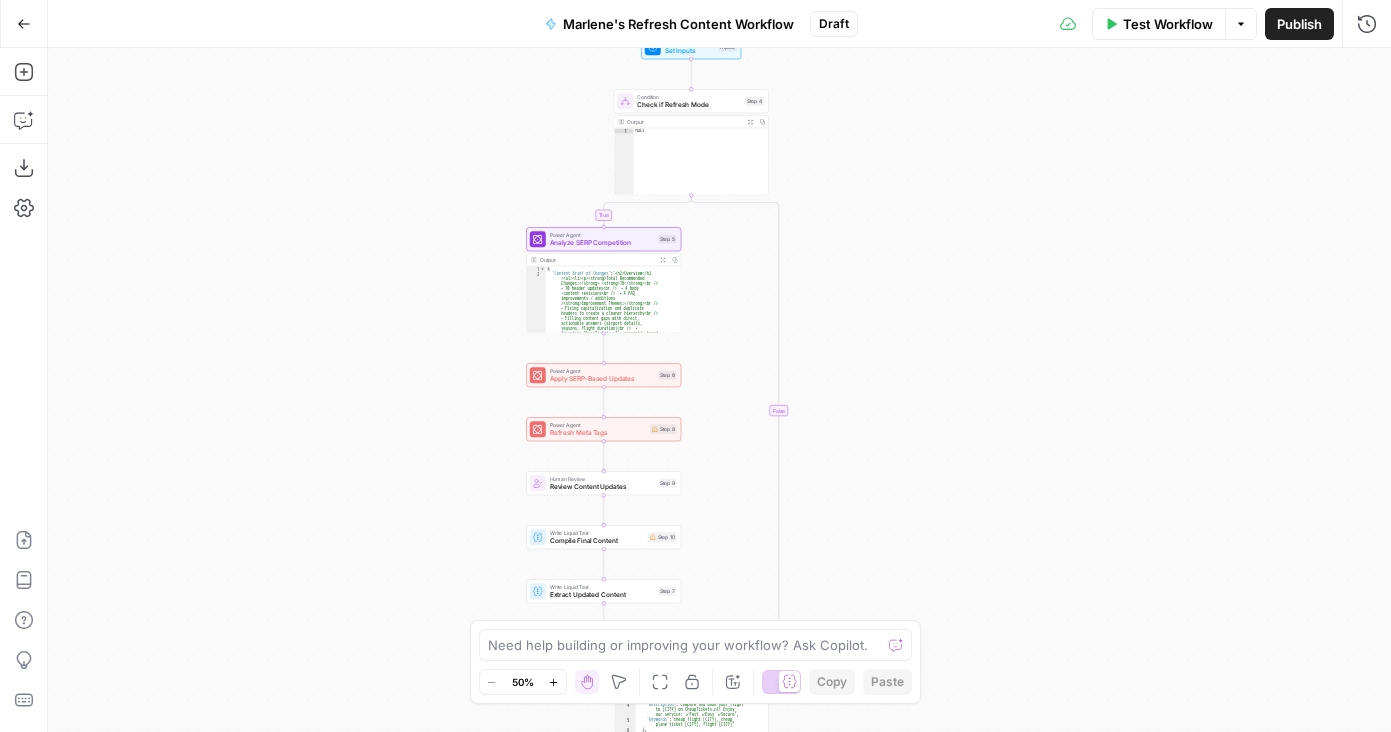 scroll, scrollTop: 0, scrollLeft: 0, axis: both 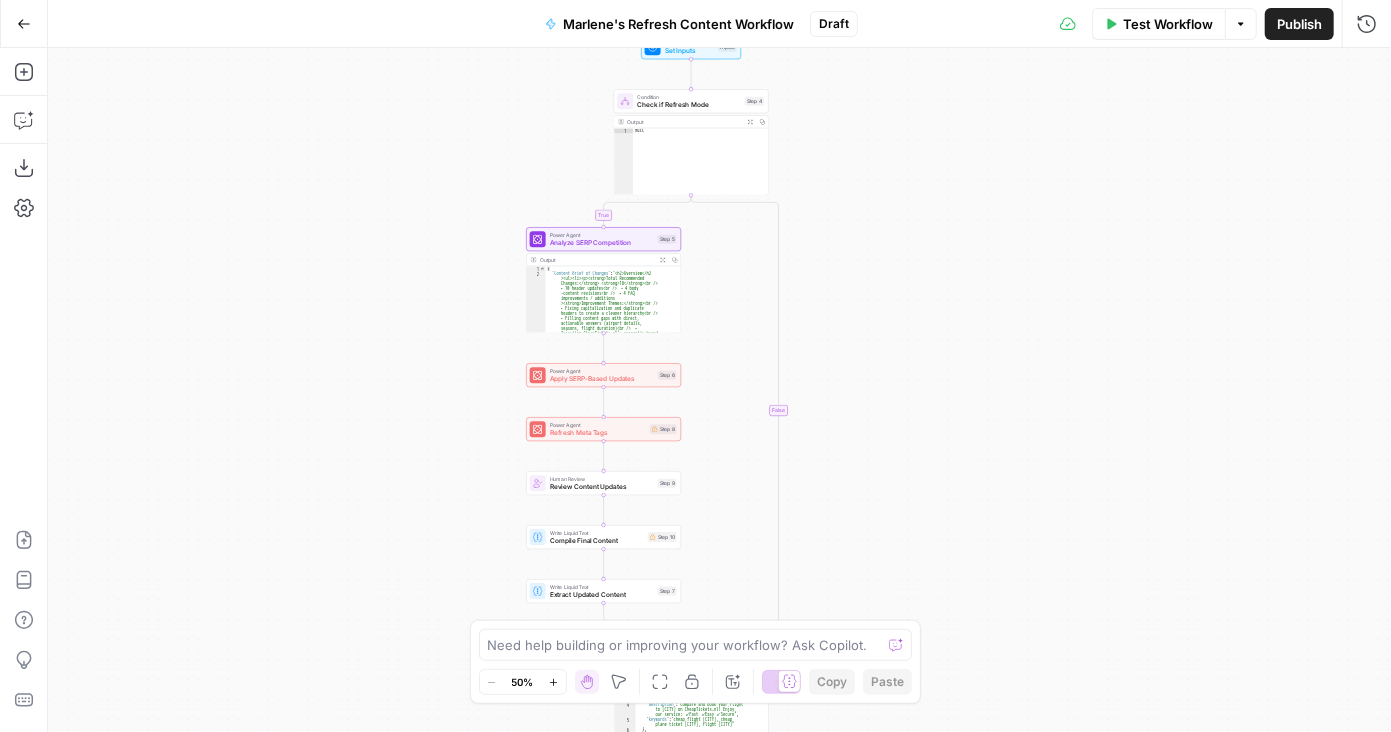 click 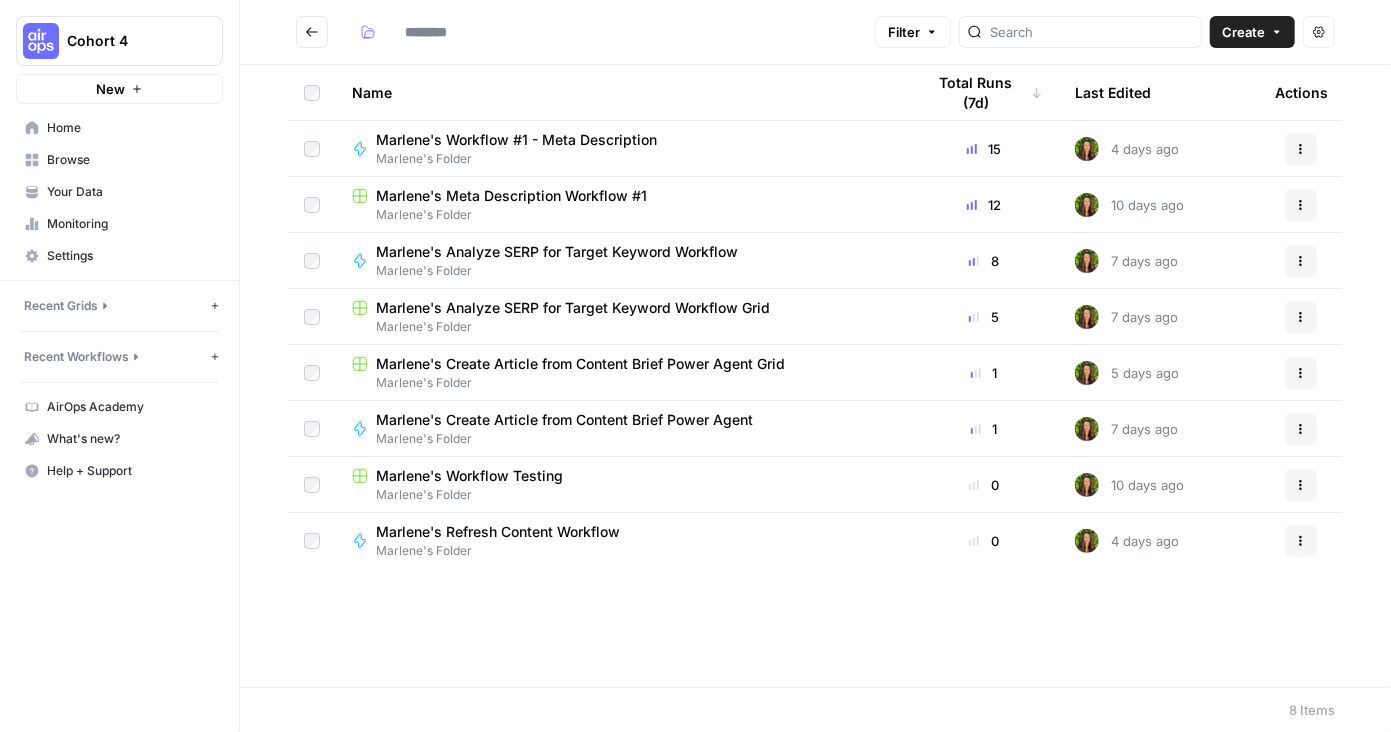 type on "**********" 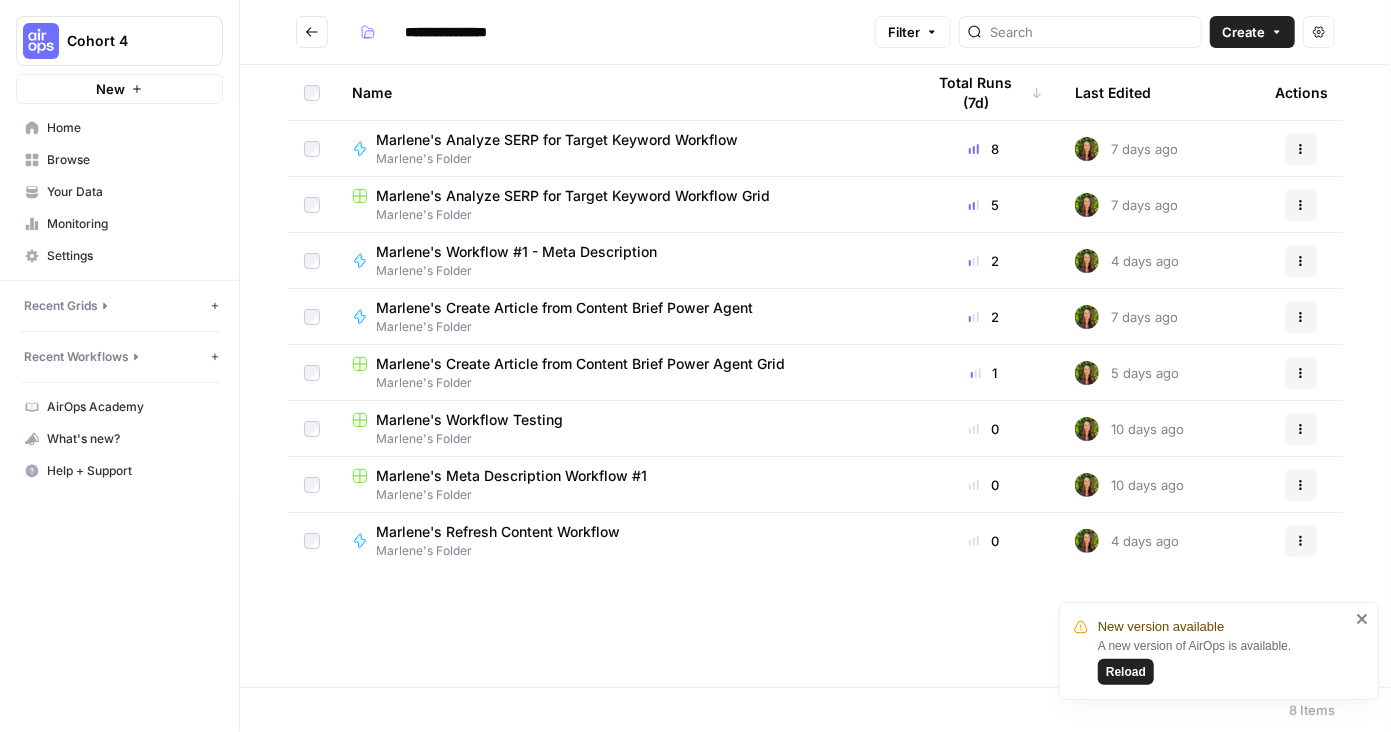 click on "Your Data" at bounding box center [130, 192] 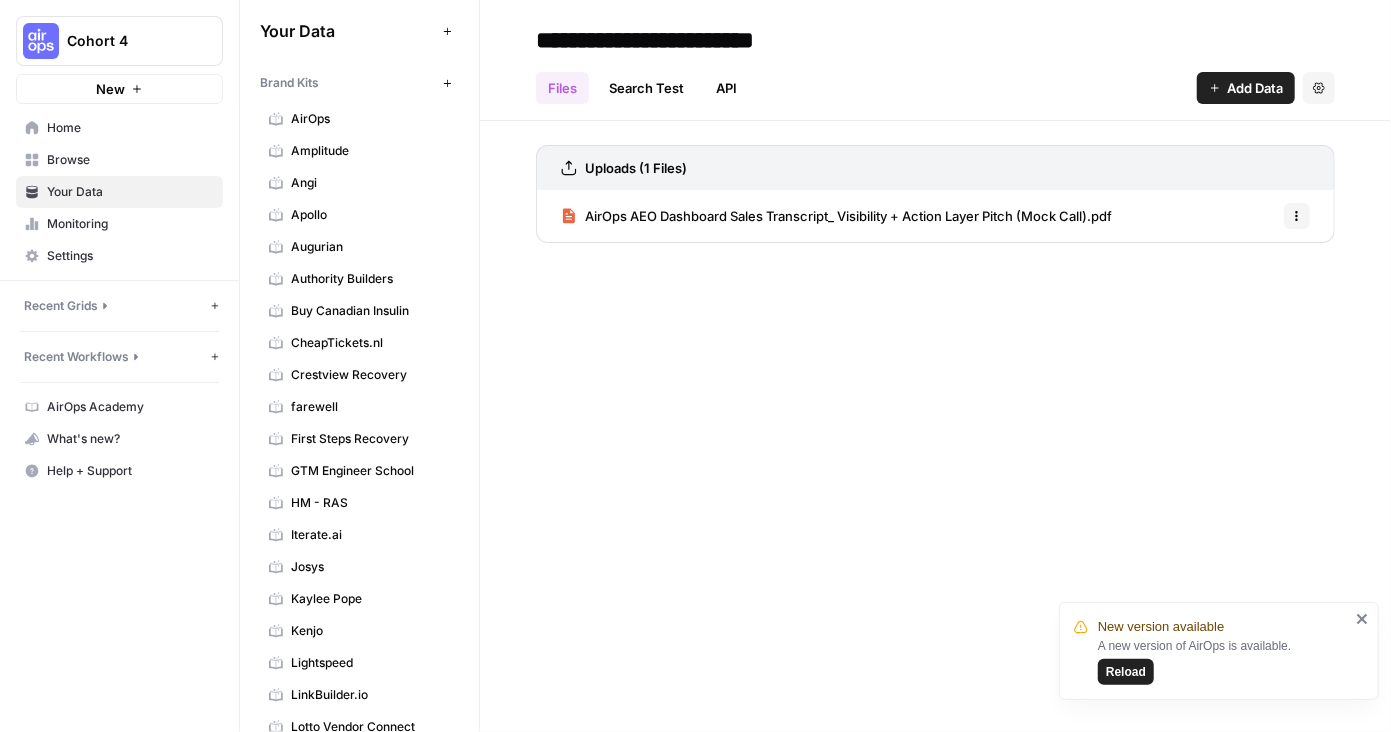 scroll, scrollTop: 1, scrollLeft: 0, axis: vertical 